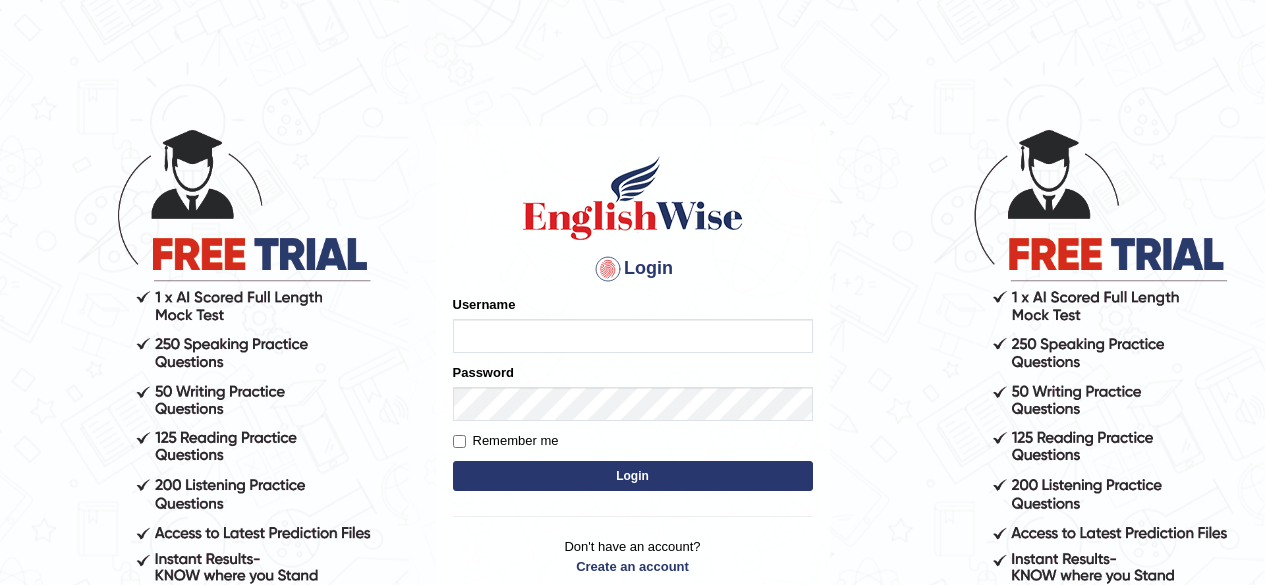 scroll, scrollTop: 0, scrollLeft: 0, axis: both 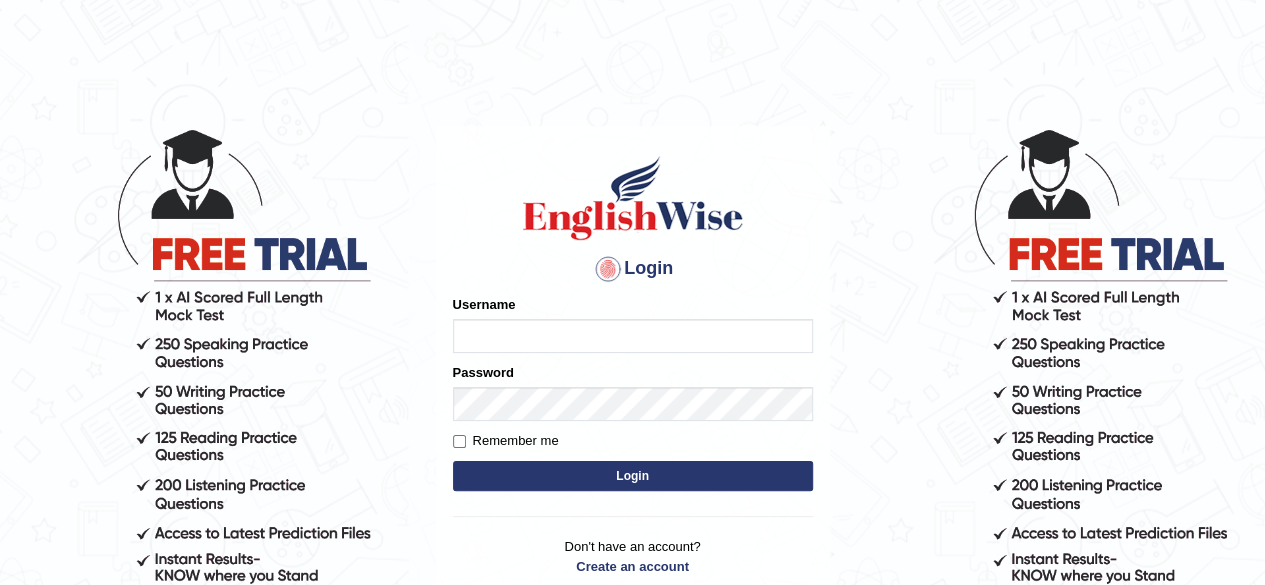 type on "tsheringg" 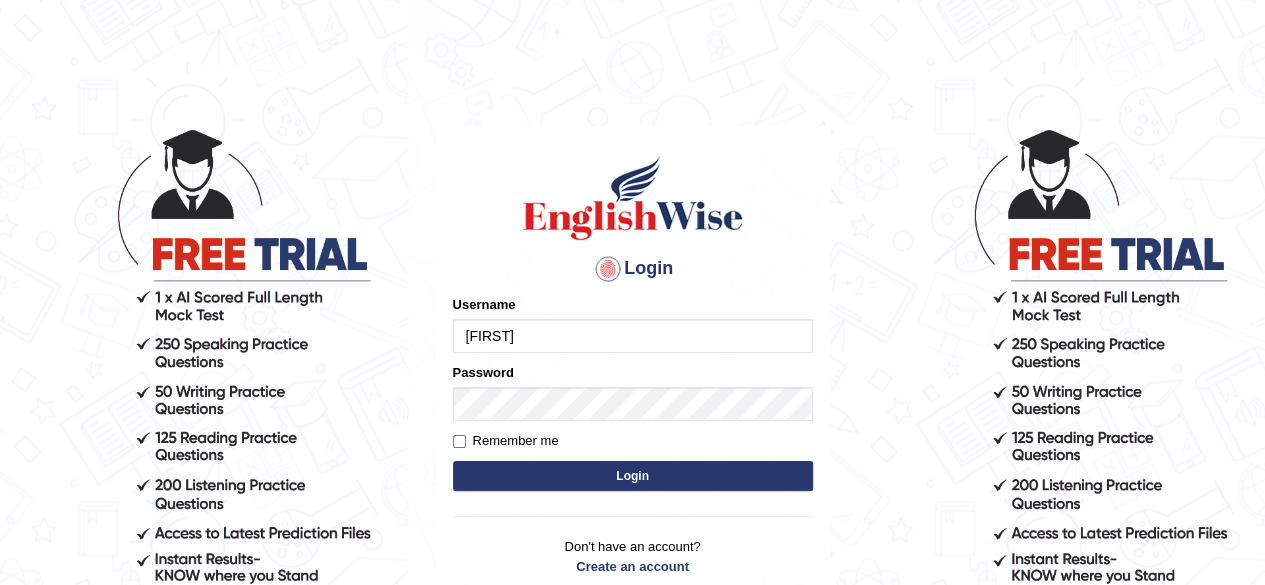 click on "Login" at bounding box center [633, 476] 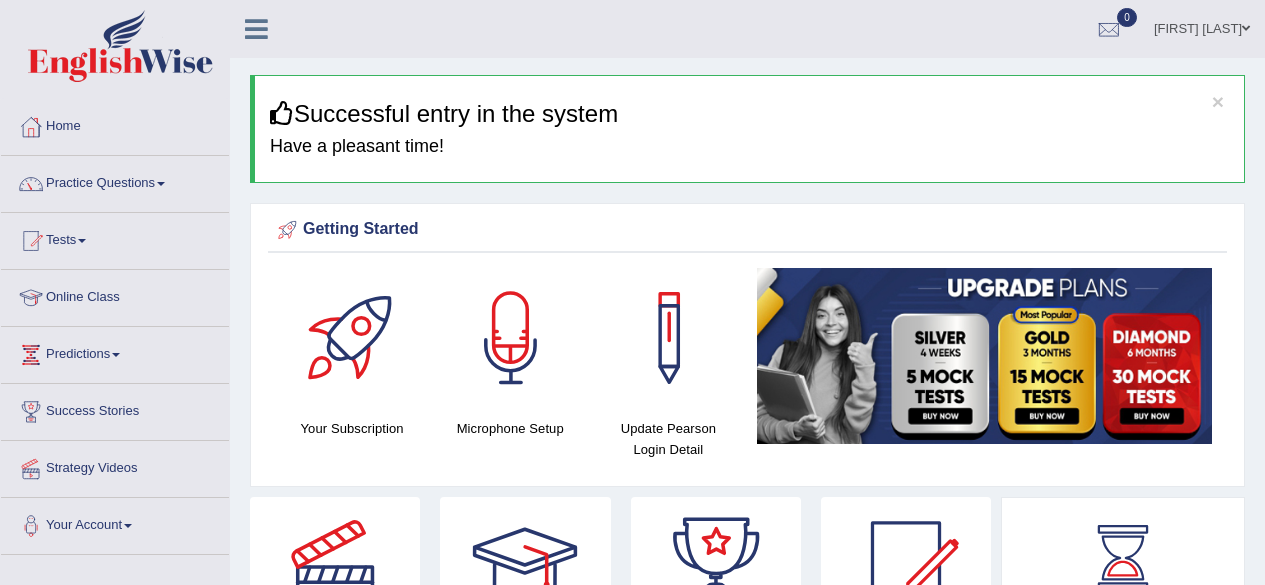 scroll, scrollTop: 0, scrollLeft: 0, axis: both 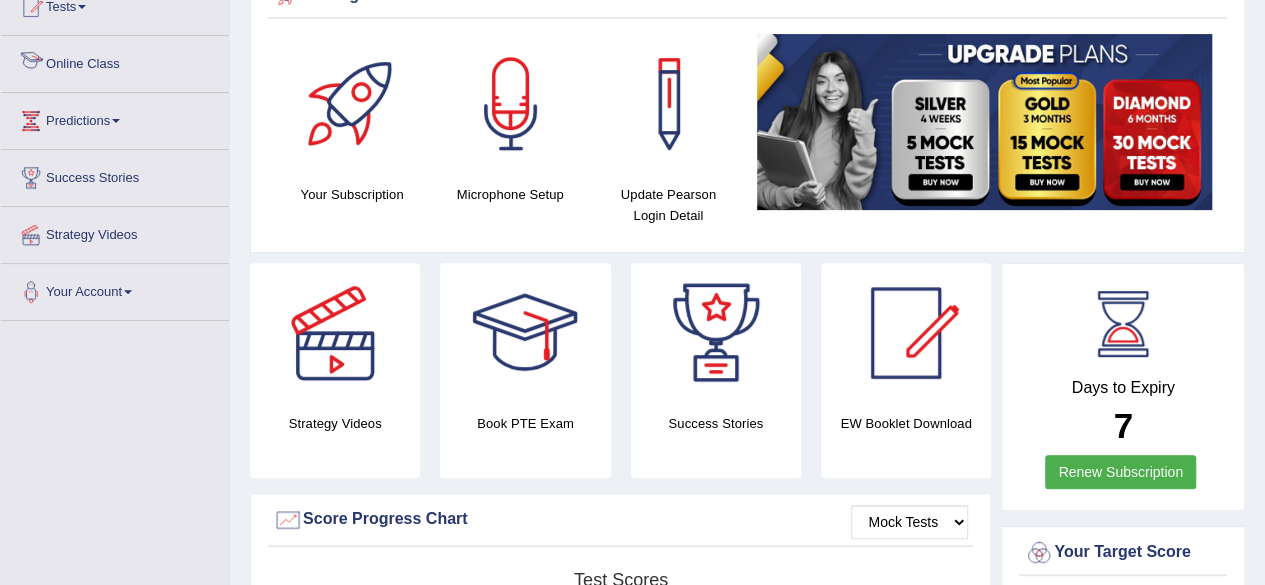 click on "Online Class" at bounding box center (115, 61) 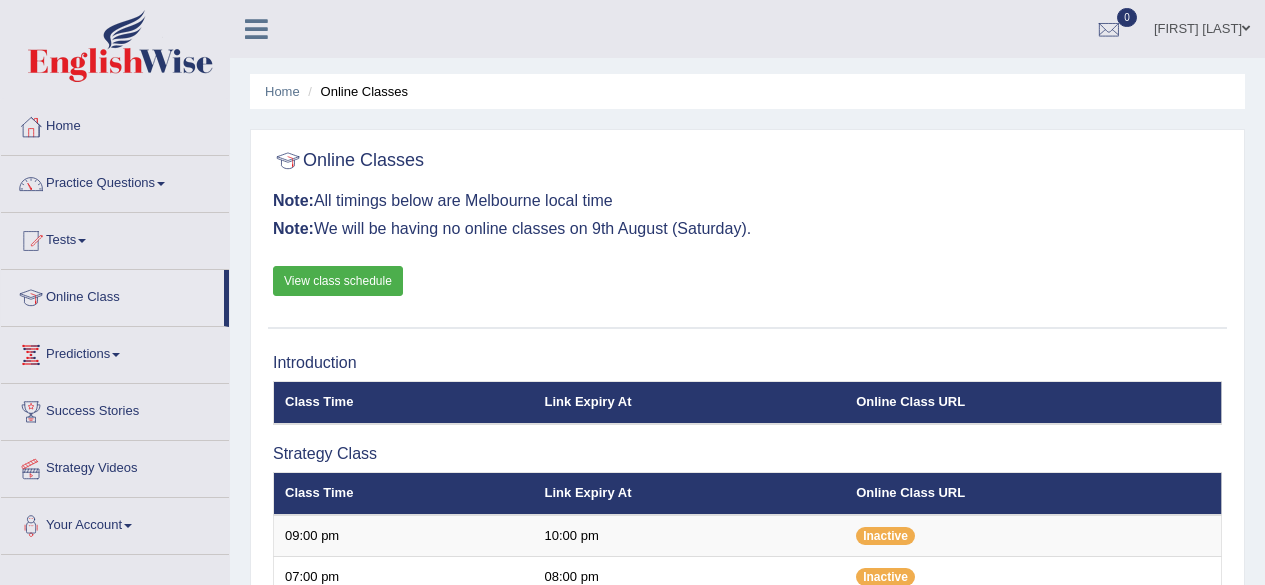 scroll, scrollTop: 0, scrollLeft: 0, axis: both 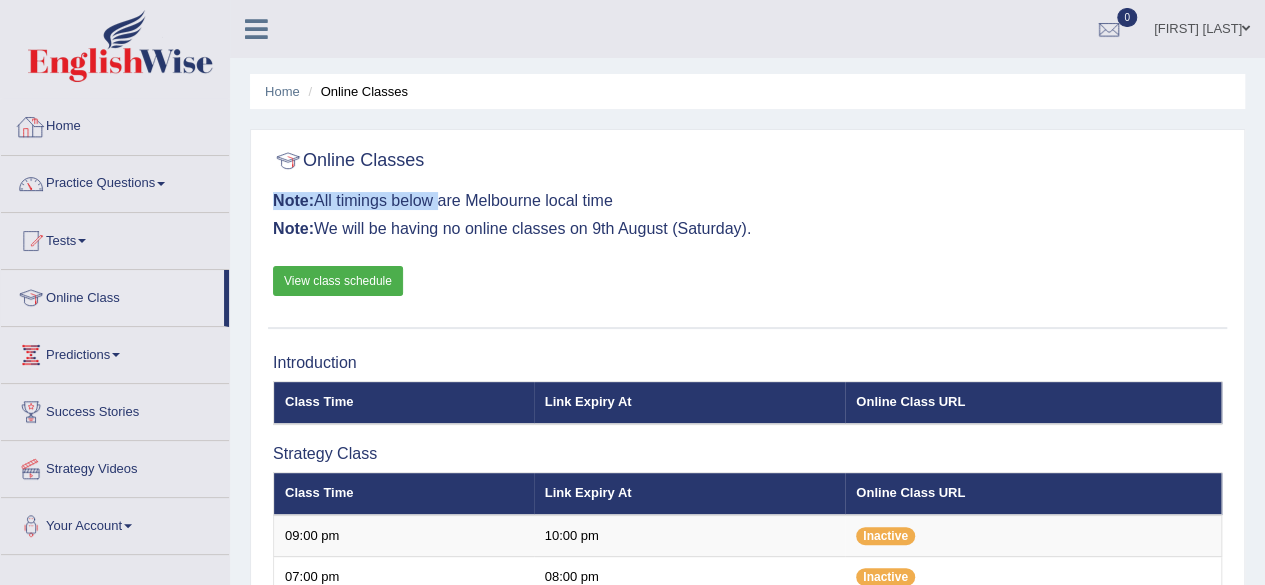 drag, startPoint x: 437, startPoint y: 185, endPoint x: 425, endPoint y: 147, distance: 39.849716 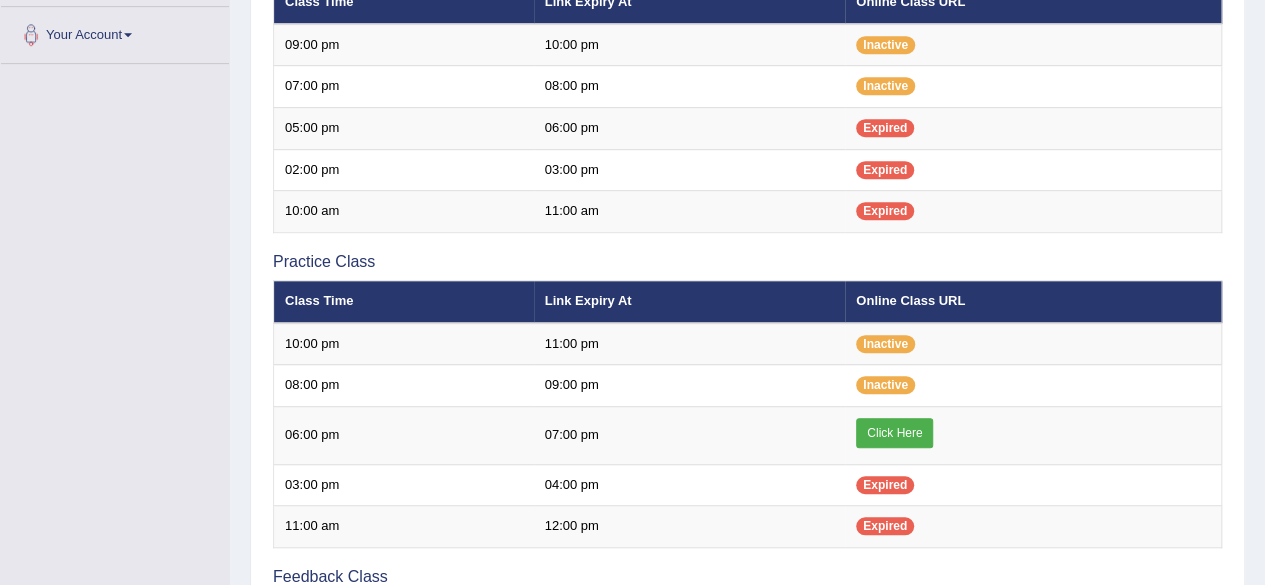 scroll, scrollTop: 492, scrollLeft: 0, axis: vertical 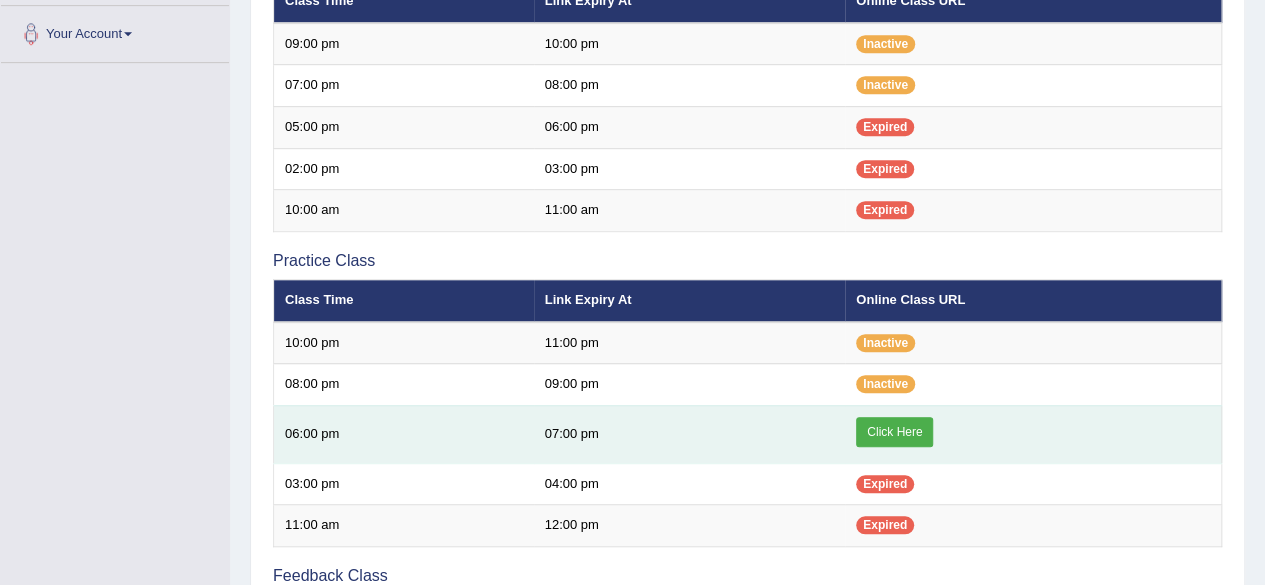 click on "Click Here" at bounding box center [894, 432] 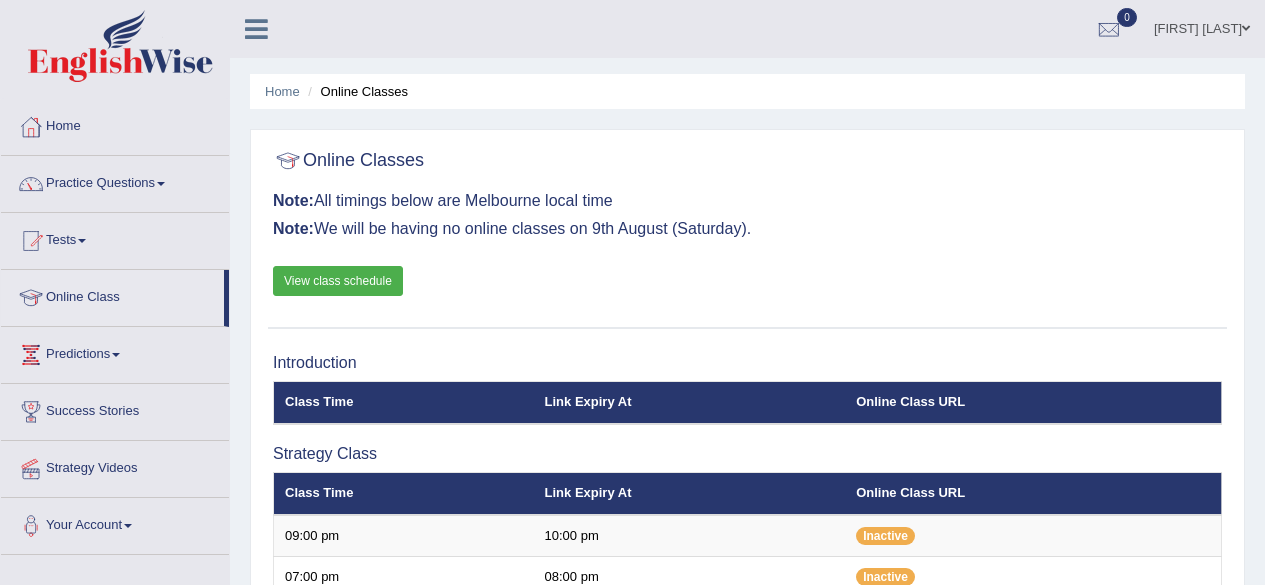 scroll, scrollTop: 492, scrollLeft: 0, axis: vertical 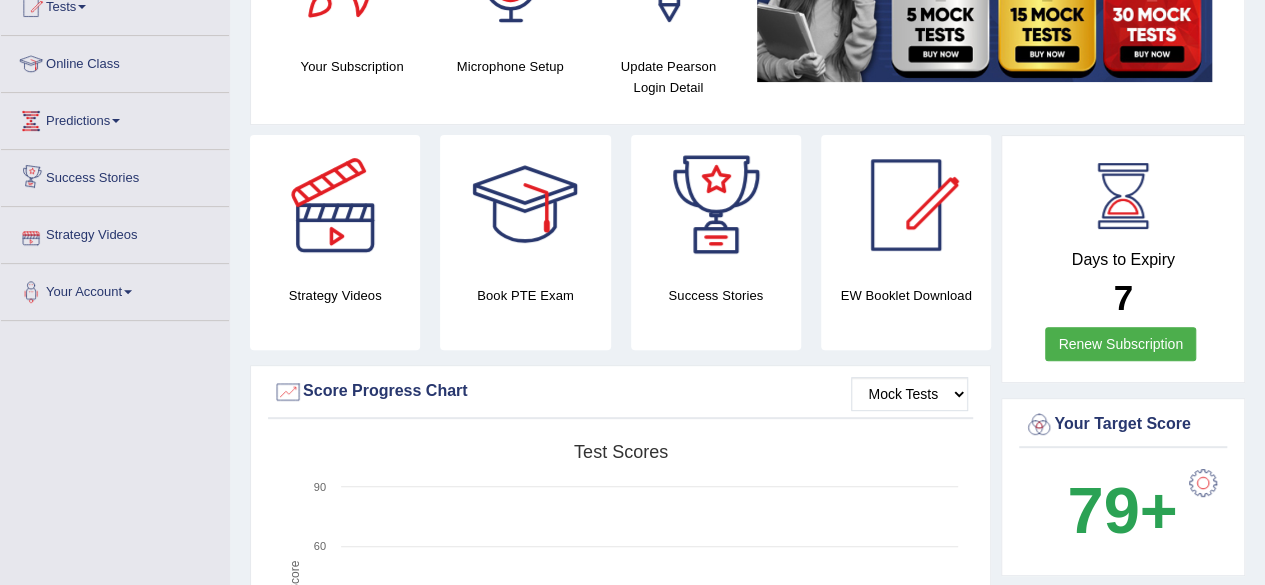 click on "Strategy Videos" at bounding box center (115, 232) 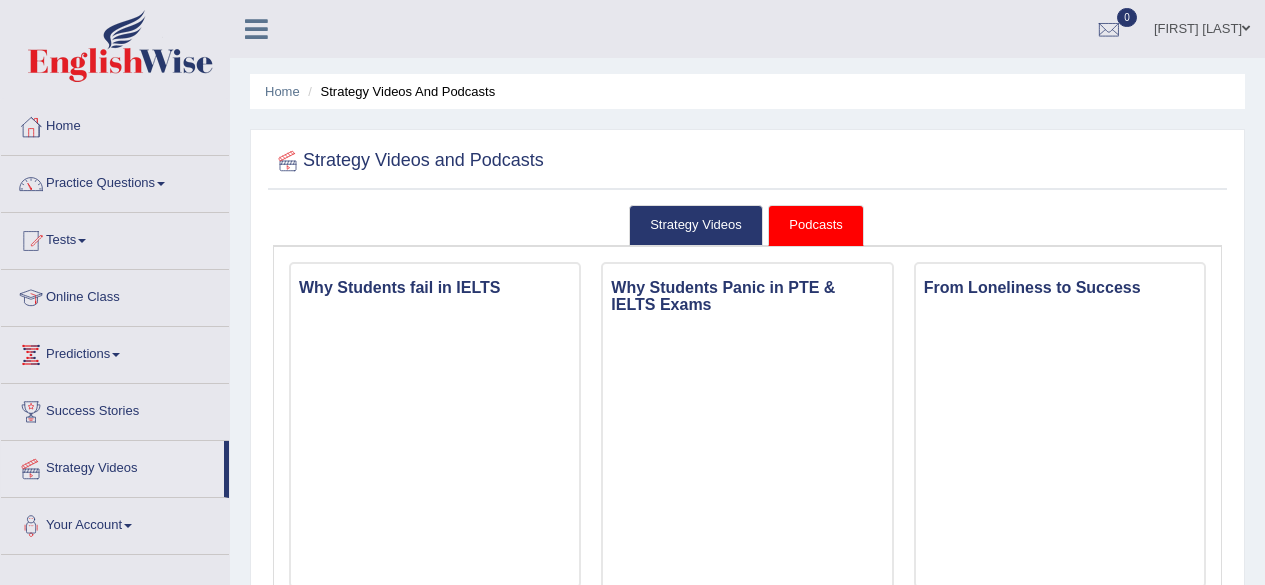 scroll, scrollTop: 0, scrollLeft: 0, axis: both 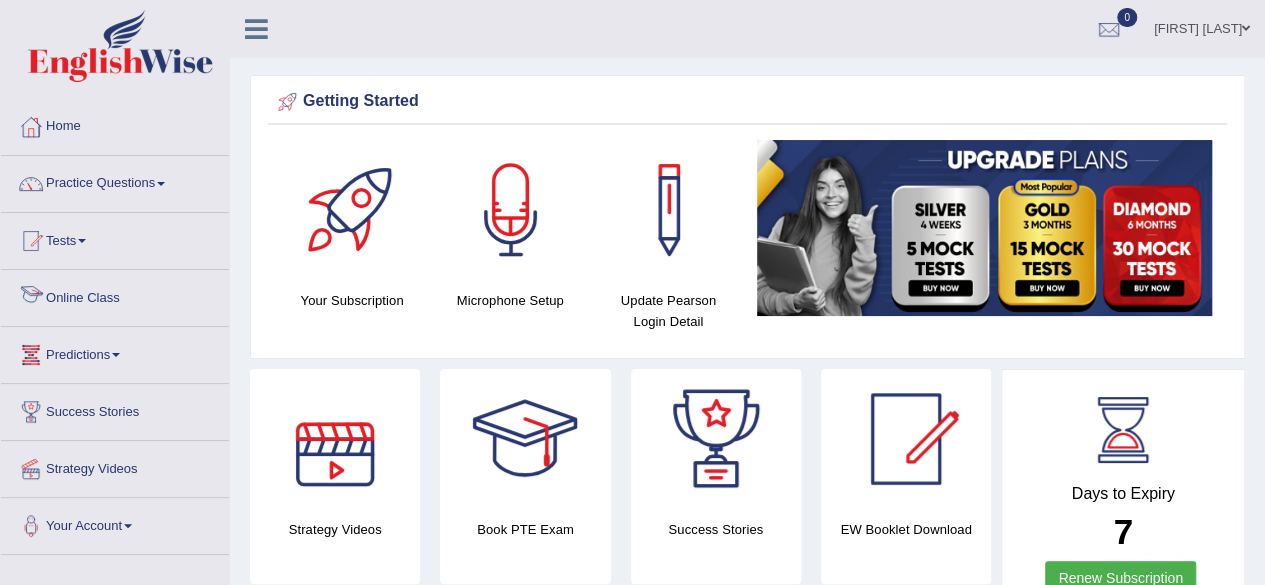click on "Online Class" at bounding box center (115, 295) 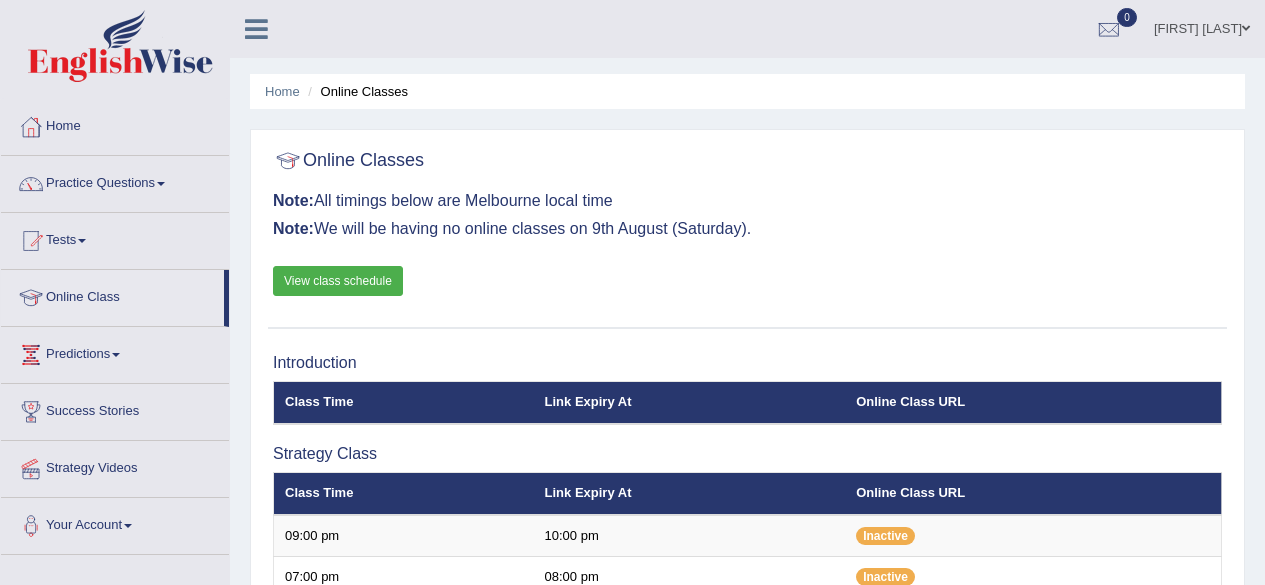 scroll, scrollTop: 0, scrollLeft: 0, axis: both 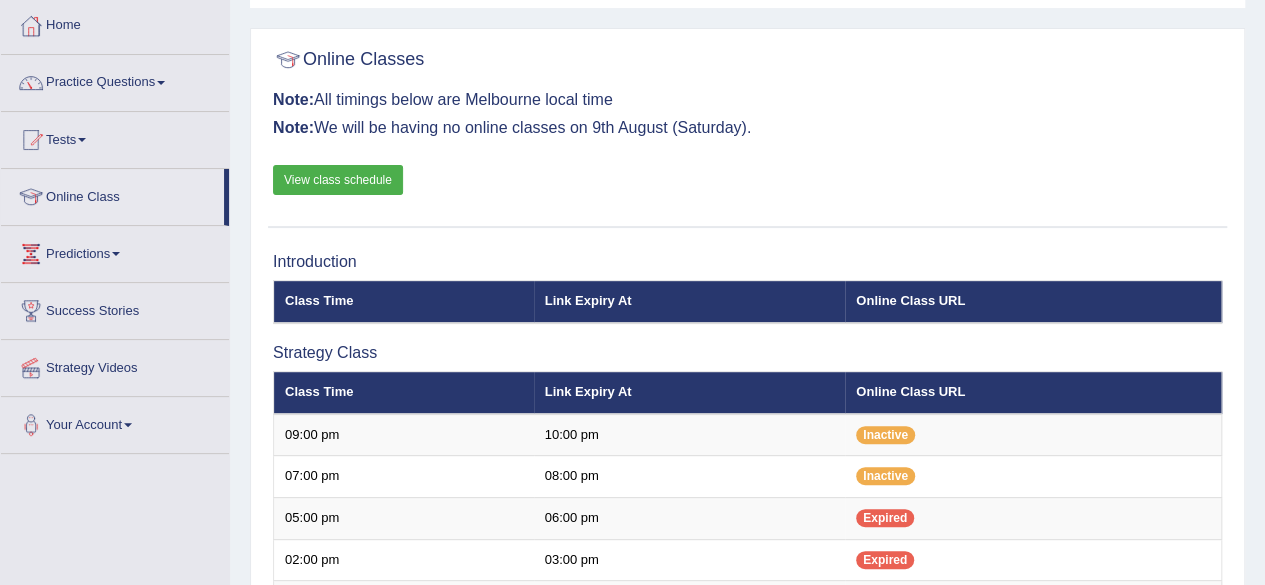 click on "View class schedule" at bounding box center [338, 180] 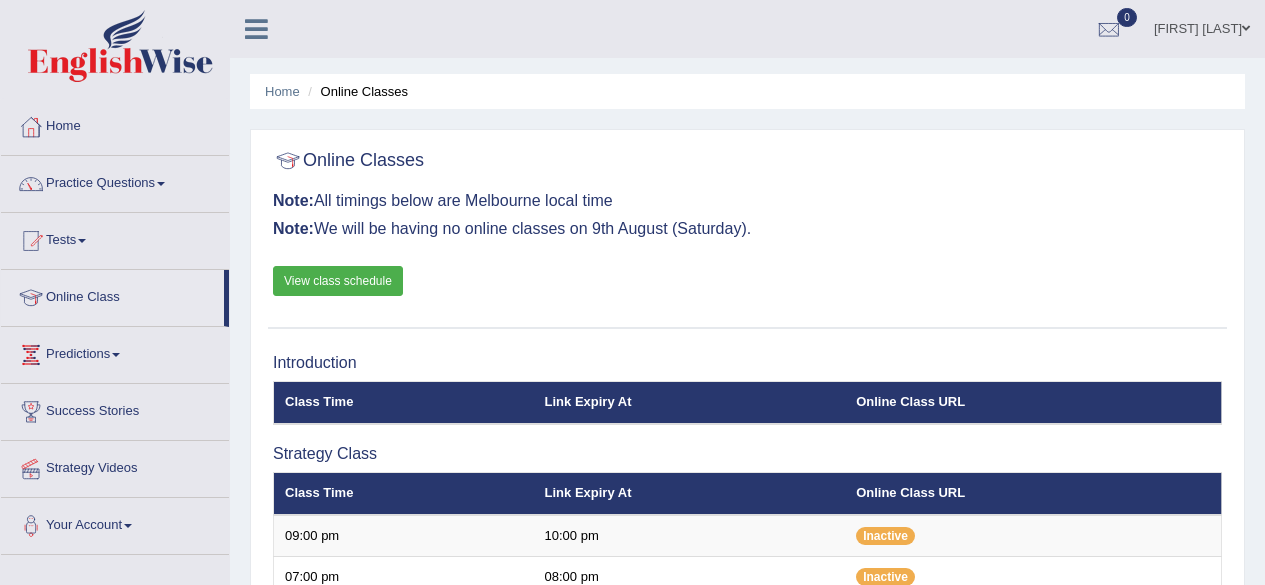 scroll, scrollTop: 101, scrollLeft: 0, axis: vertical 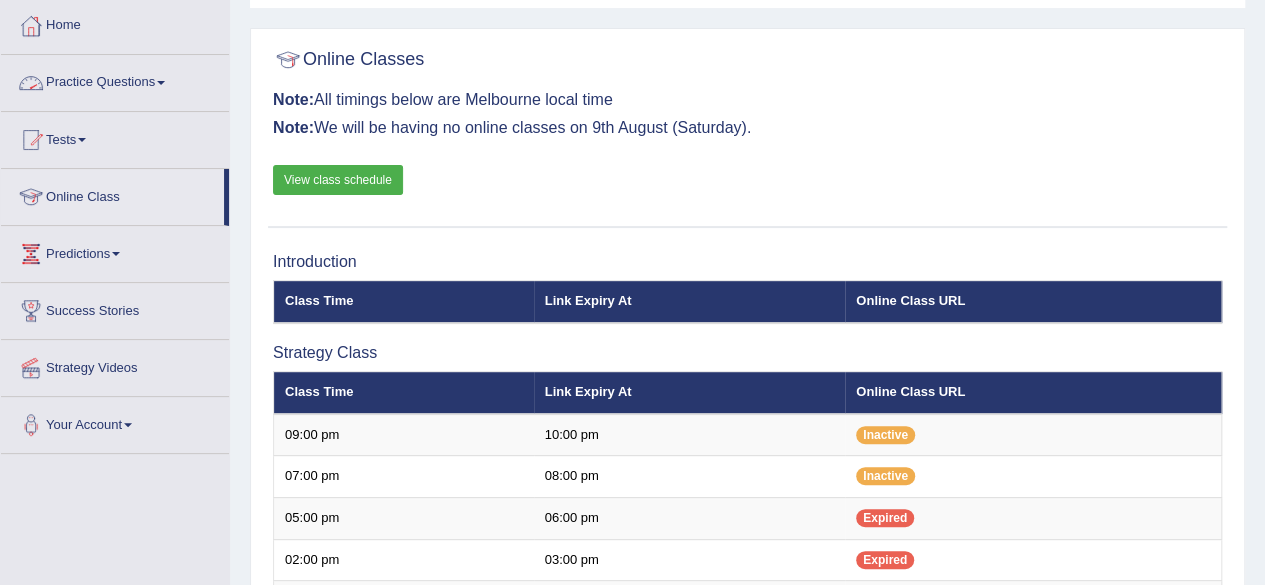 click on "Practice Questions" at bounding box center (115, 80) 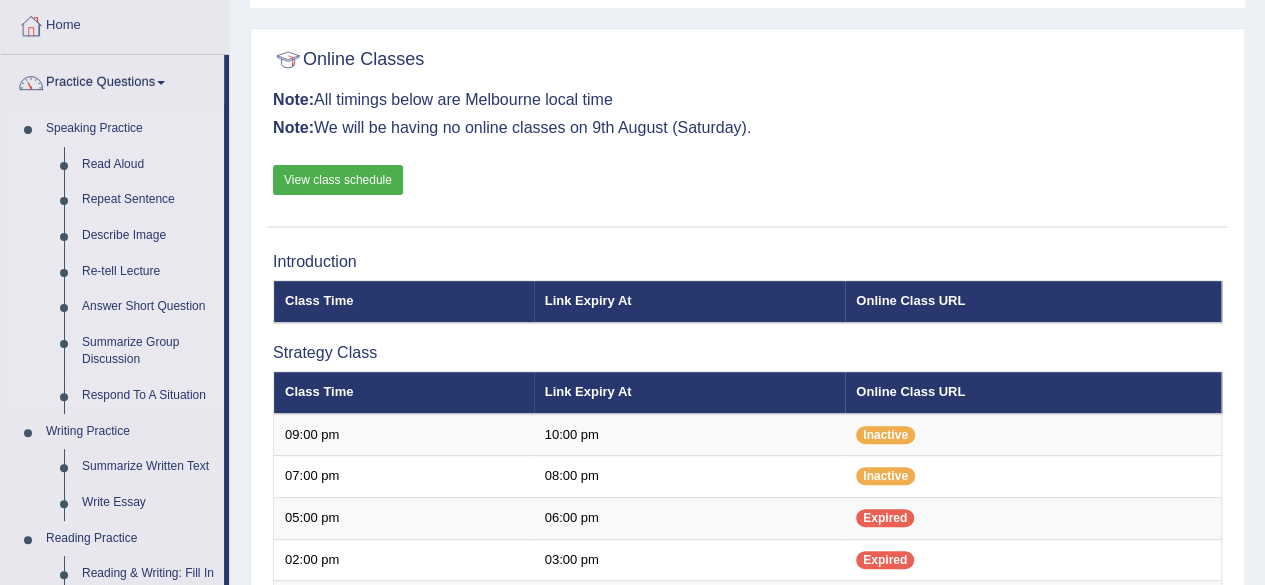 click on "Describe Image" at bounding box center [148, 236] 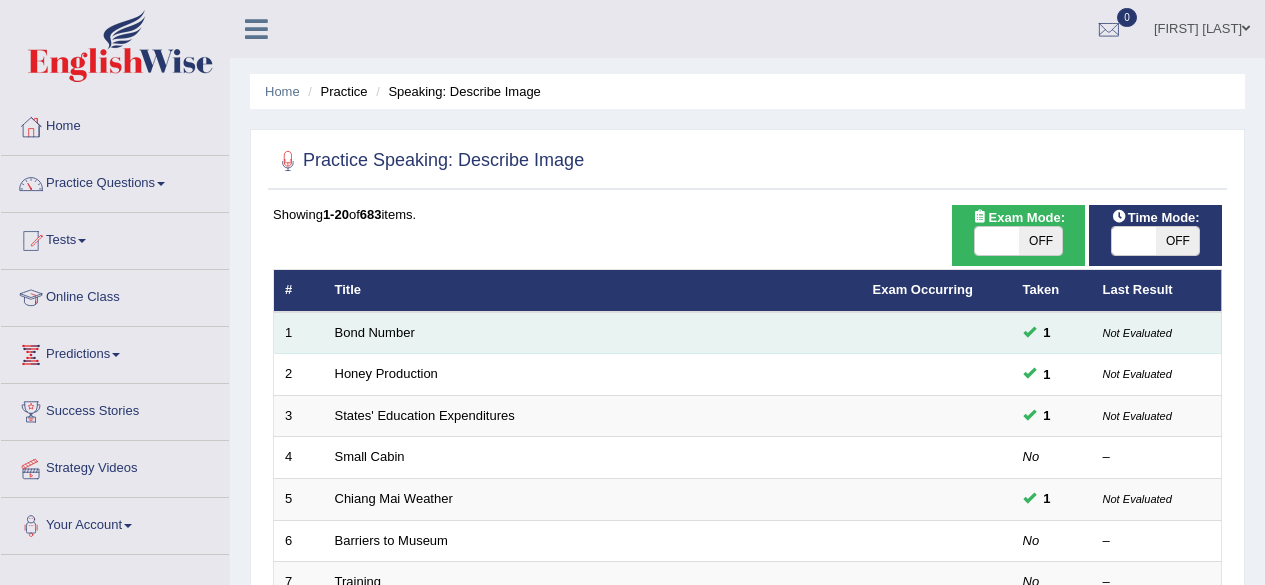 scroll, scrollTop: 0, scrollLeft: 0, axis: both 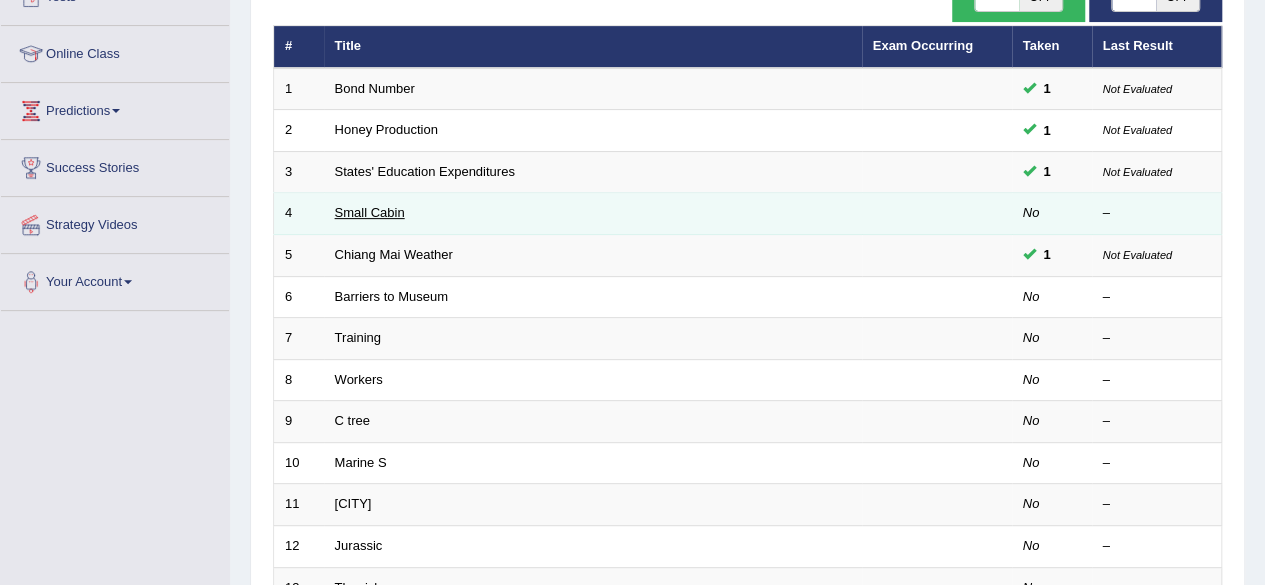 click on "Small Cabin" at bounding box center [370, 212] 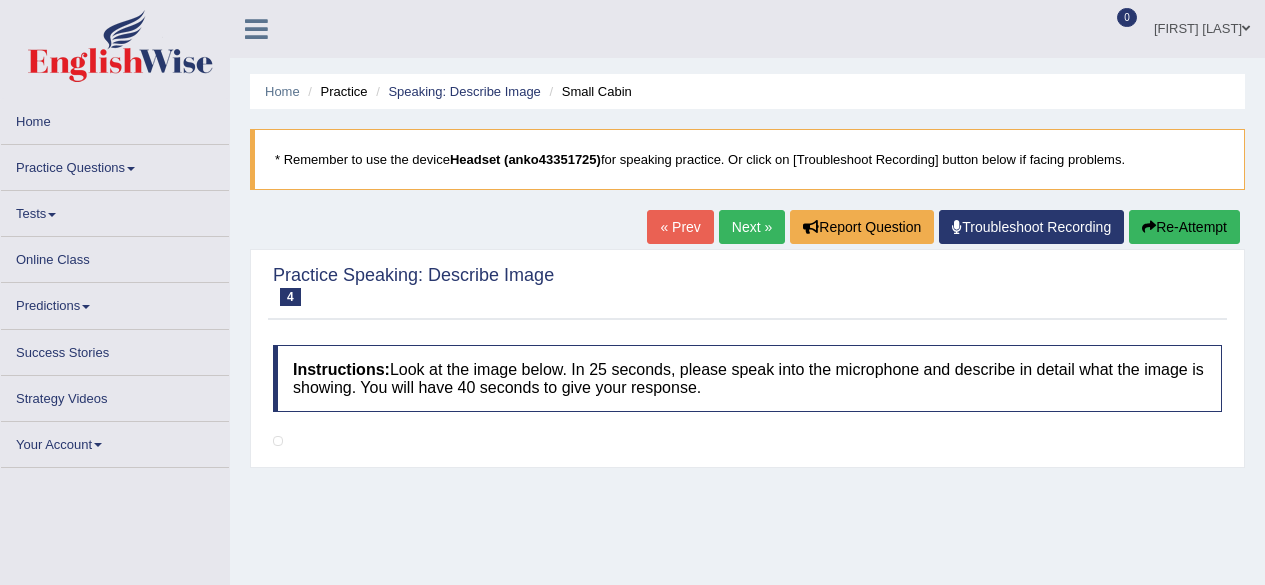 scroll, scrollTop: 0, scrollLeft: 0, axis: both 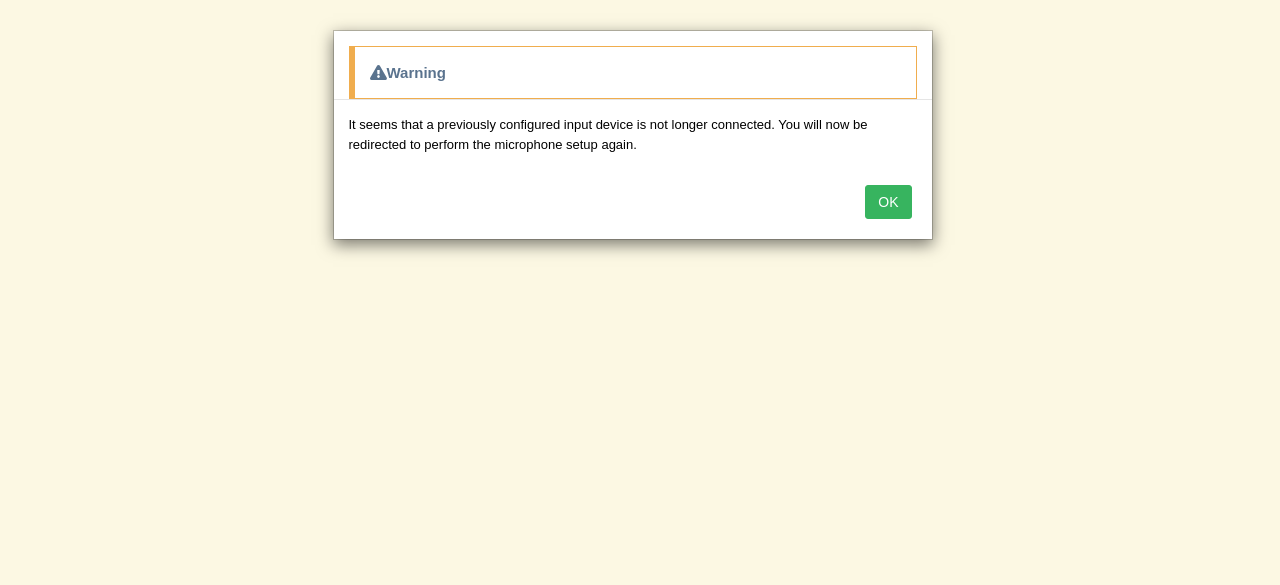 click on "OK" at bounding box center [888, 202] 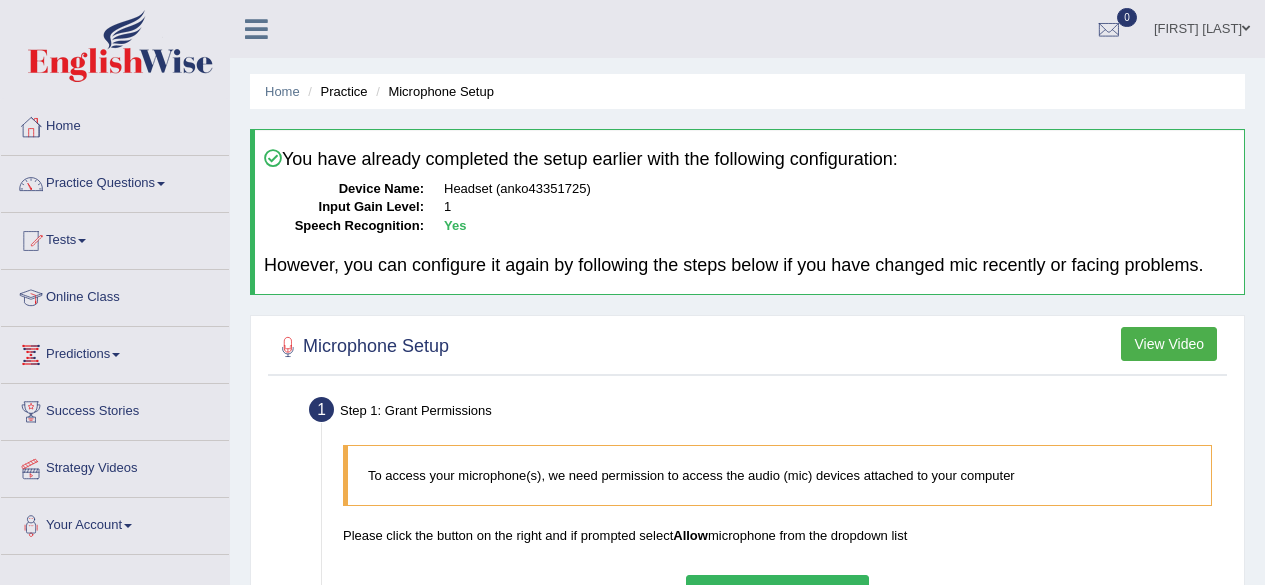scroll, scrollTop: 99, scrollLeft: 0, axis: vertical 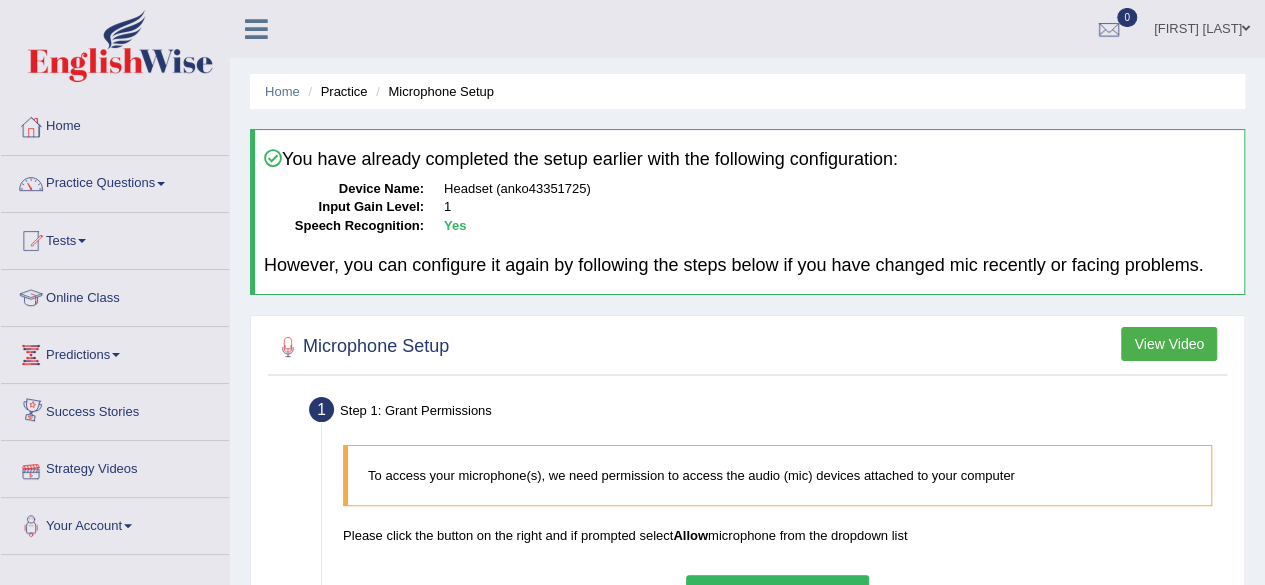 click on "Strategy Videos" at bounding box center (115, 466) 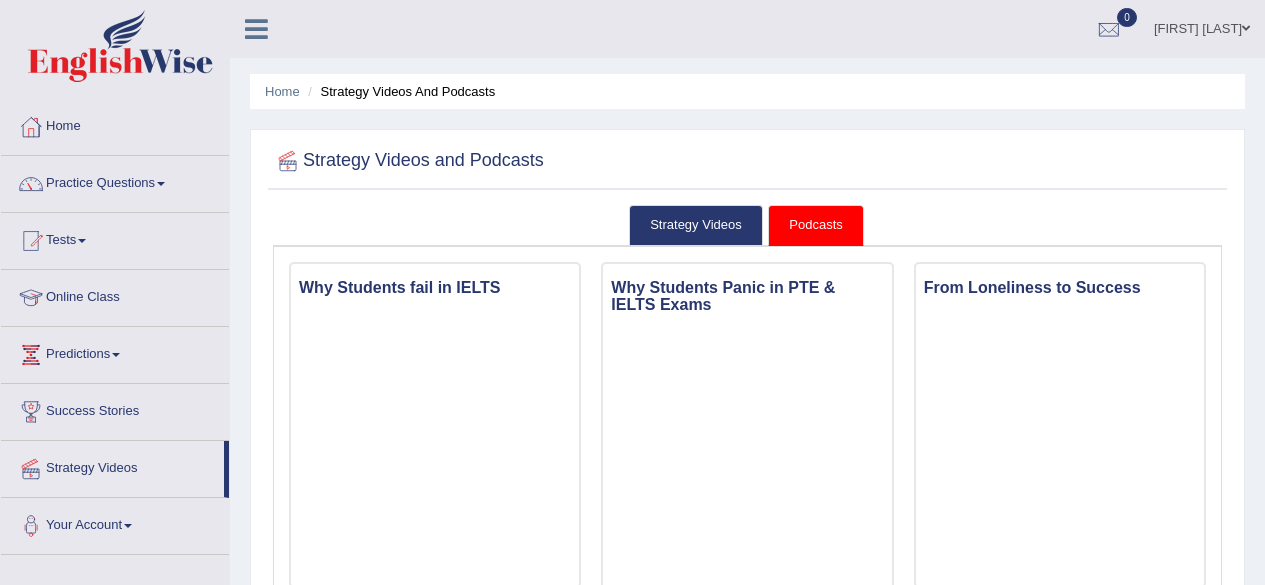 scroll, scrollTop: 0, scrollLeft: 0, axis: both 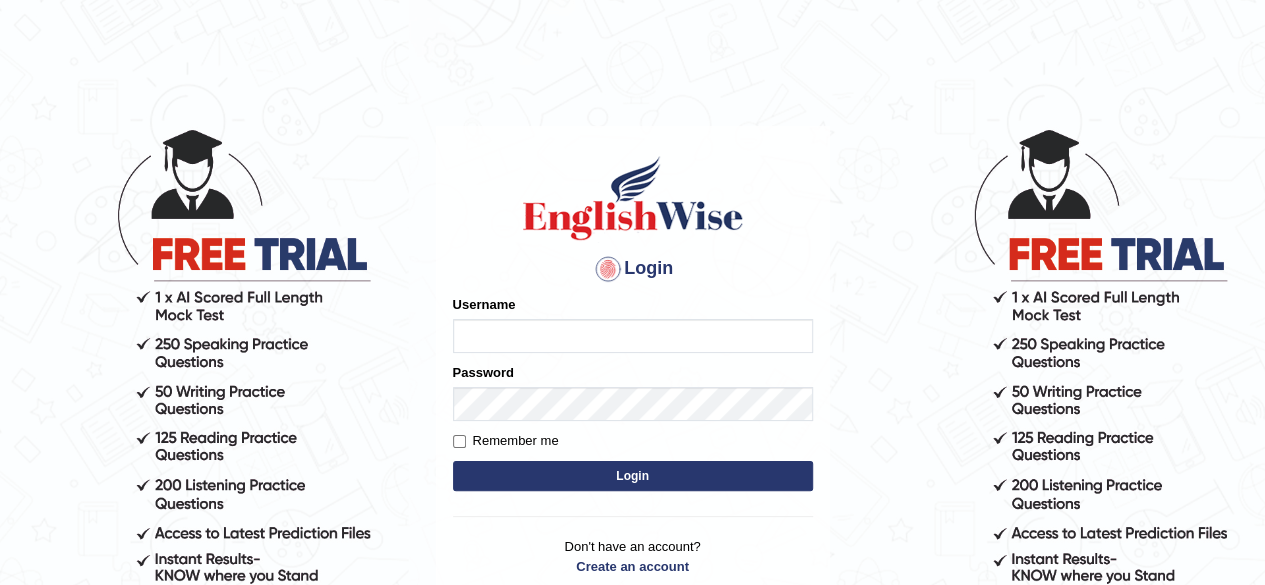 type on "tsheringg" 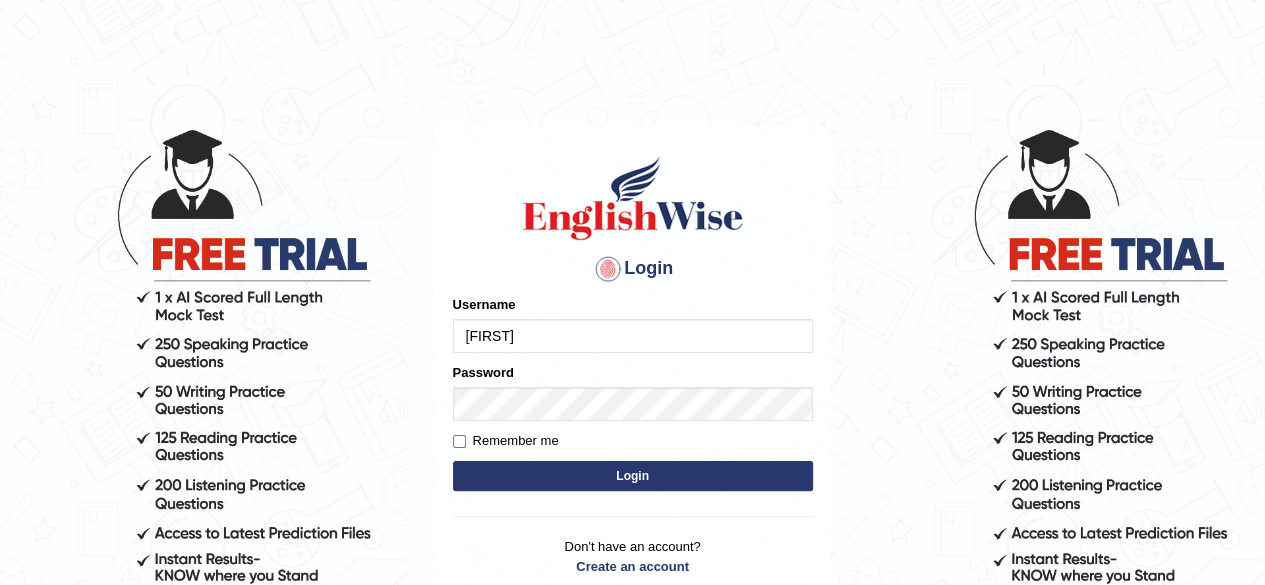 click on "Login" at bounding box center [633, 476] 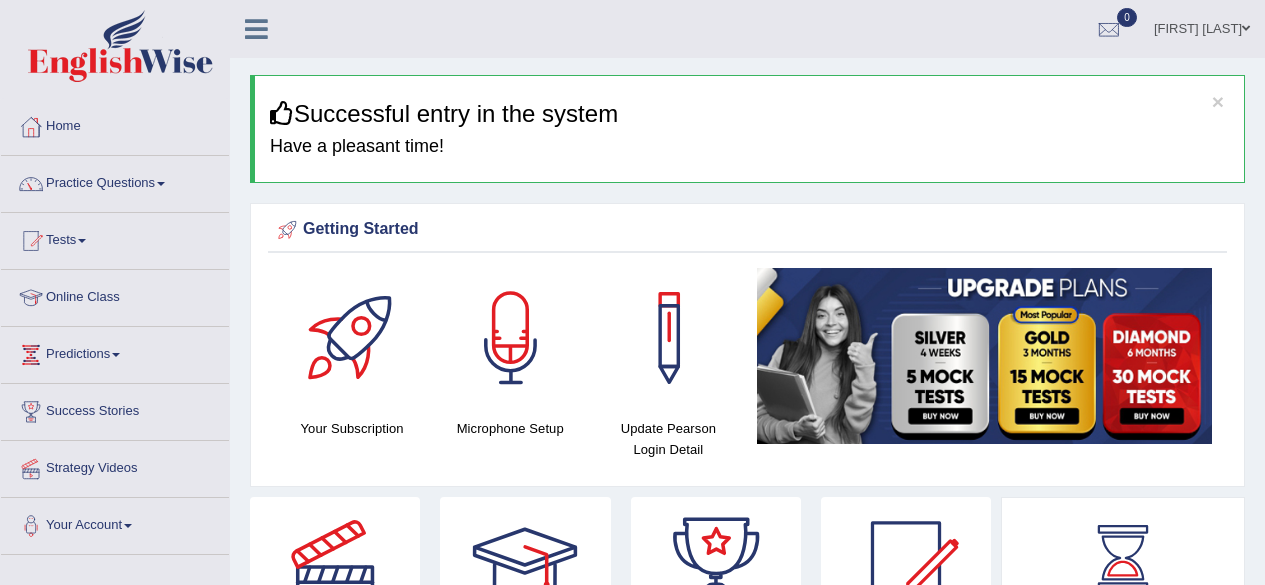 scroll, scrollTop: 0, scrollLeft: 0, axis: both 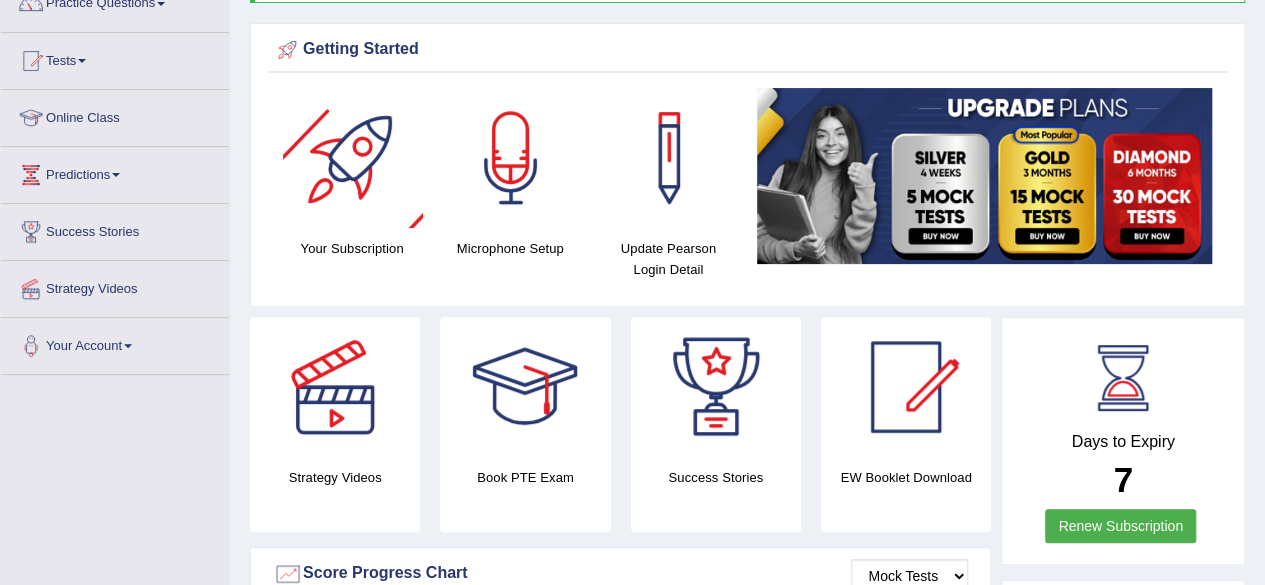 click at bounding box center [353, 158] 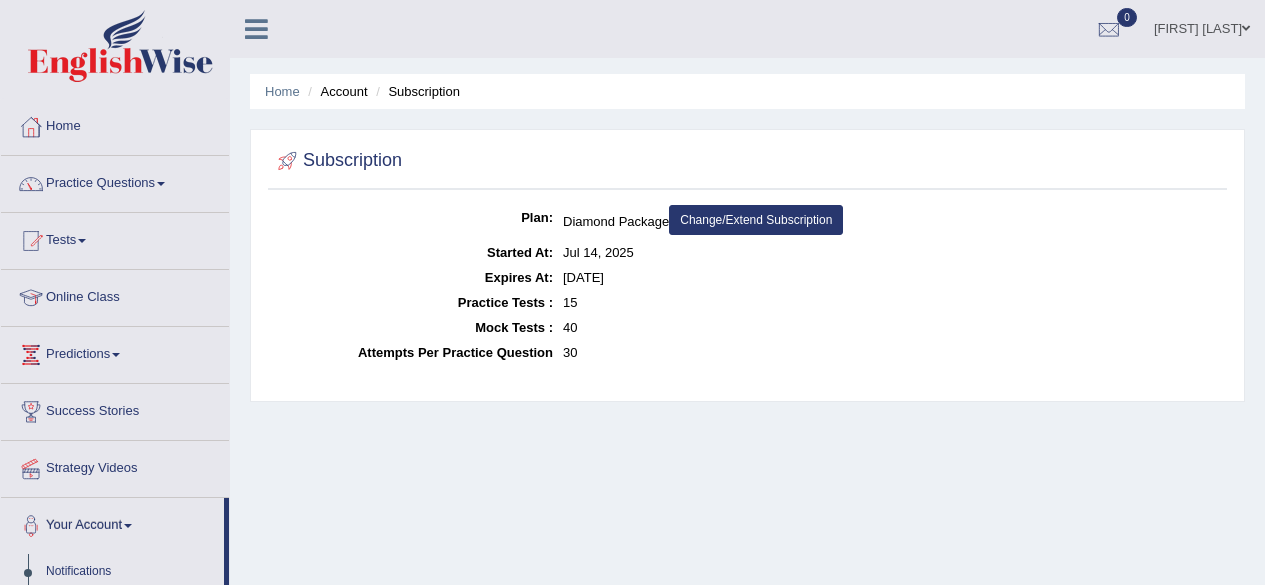 scroll, scrollTop: 0, scrollLeft: 0, axis: both 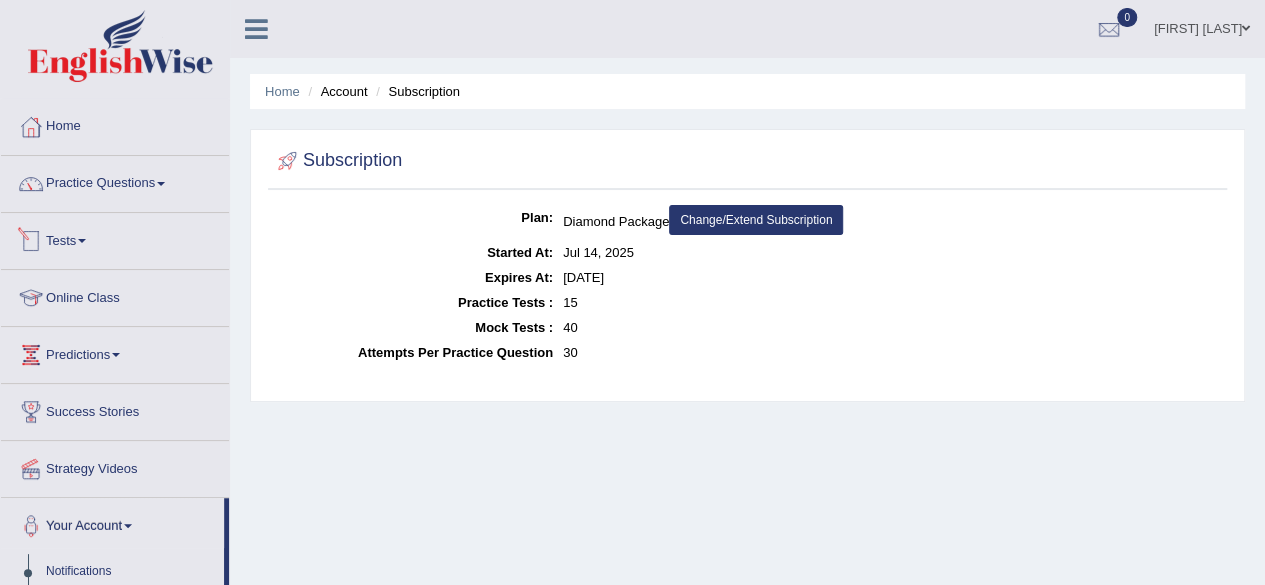 click on "Tests" at bounding box center [115, 238] 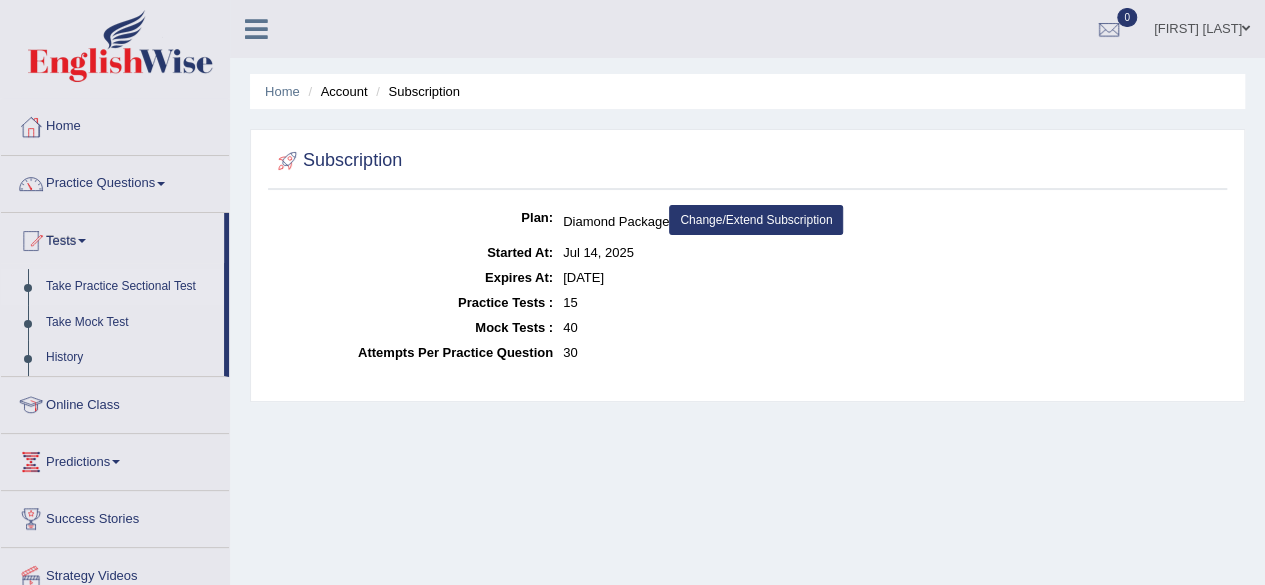 click on "Take Practice Sectional Test" at bounding box center (130, 287) 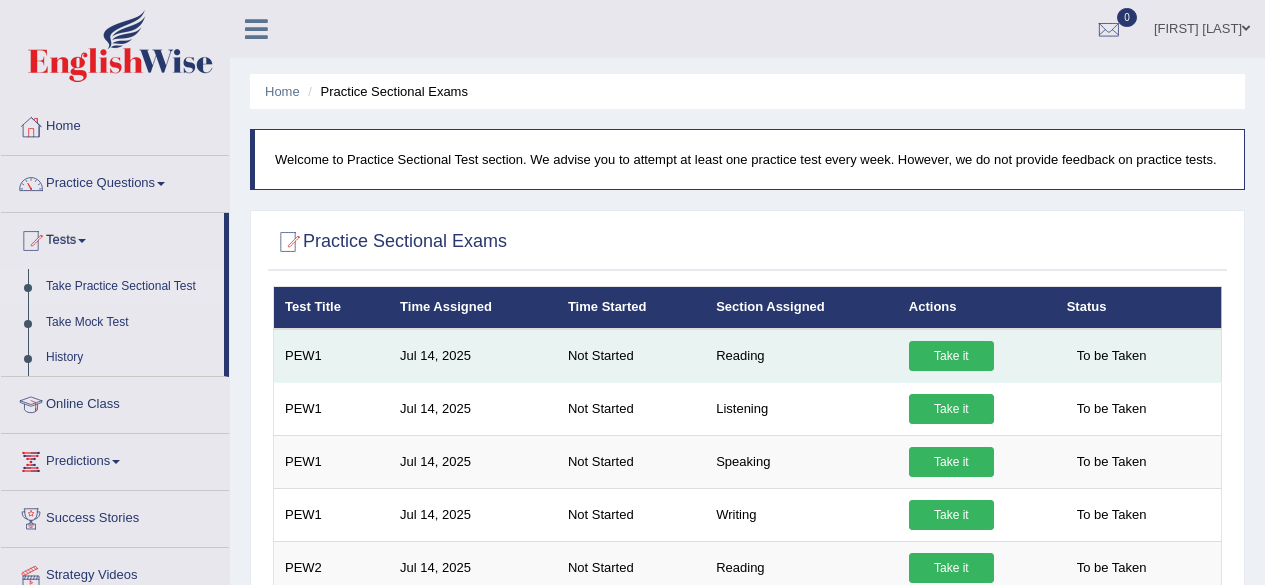 scroll, scrollTop: 0, scrollLeft: 0, axis: both 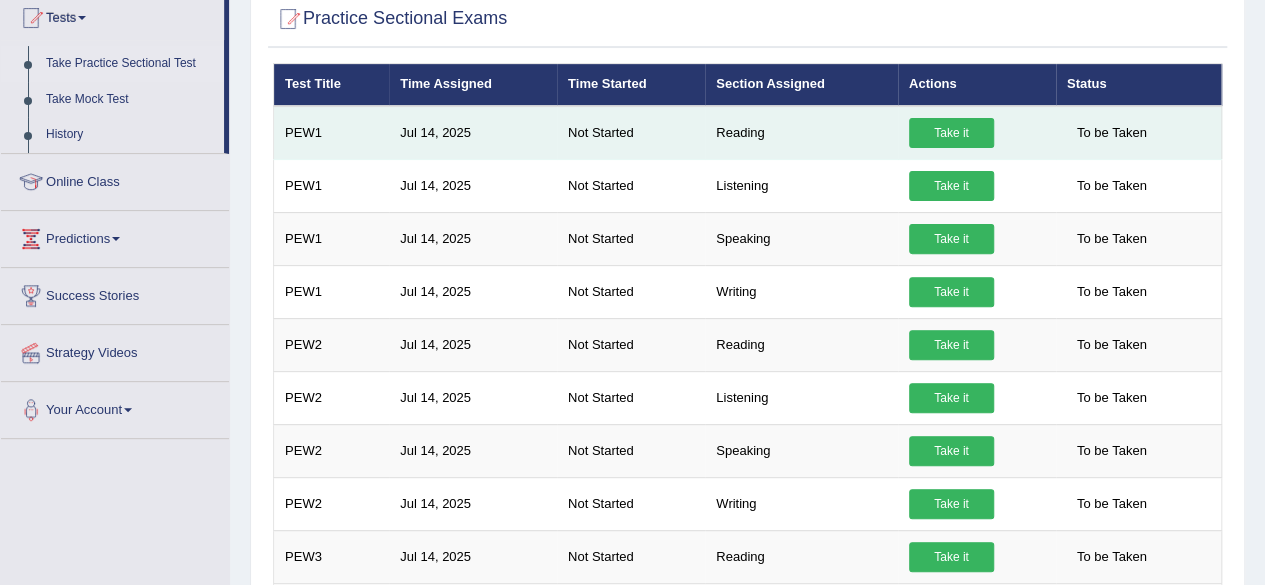 click on "Take it" at bounding box center [951, 133] 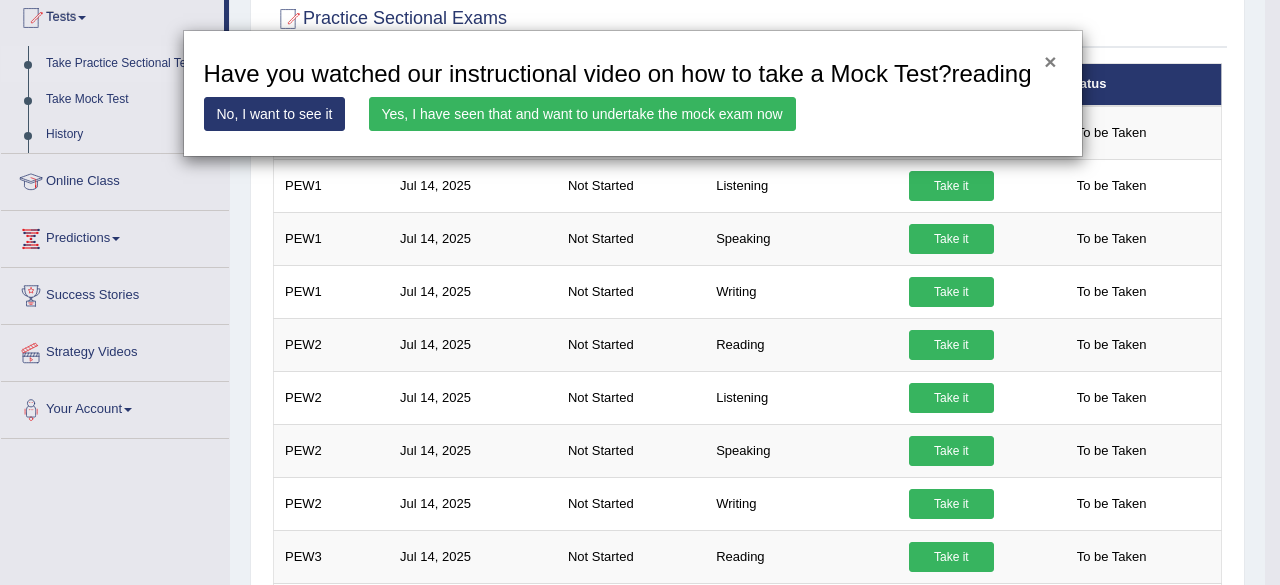click on "×" at bounding box center [1050, 61] 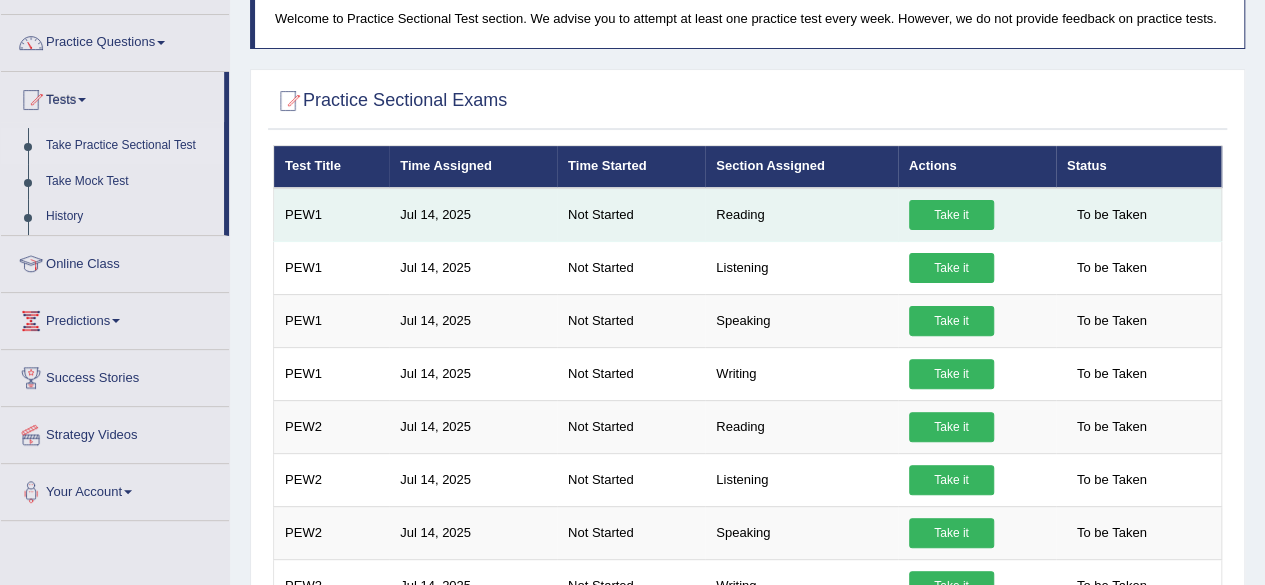 scroll, scrollTop: 140, scrollLeft: 0, axis: vertical 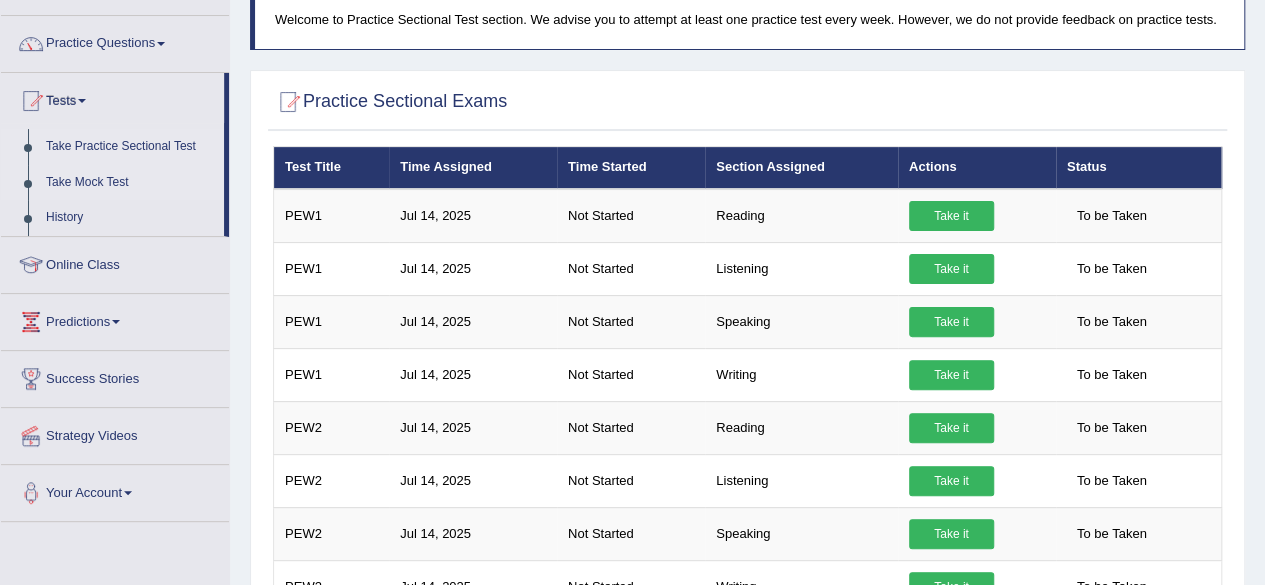 click on "Take Mock Test" at bounding box center (130, 183) 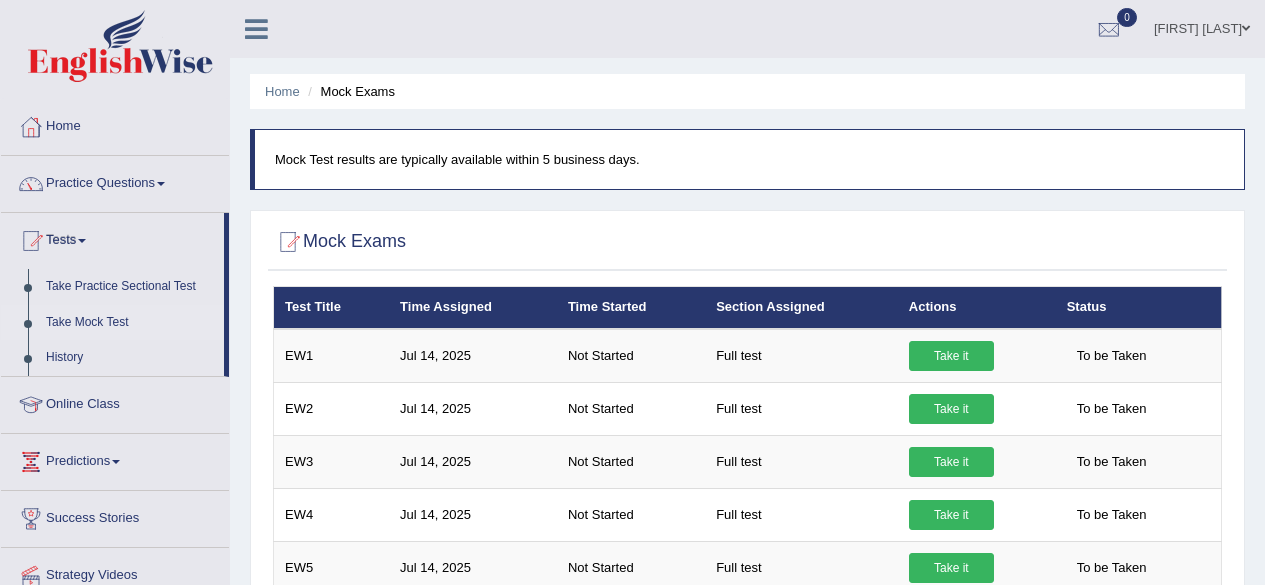 scroll, scrollTop: 0, scrollLeft: 0, axis: both 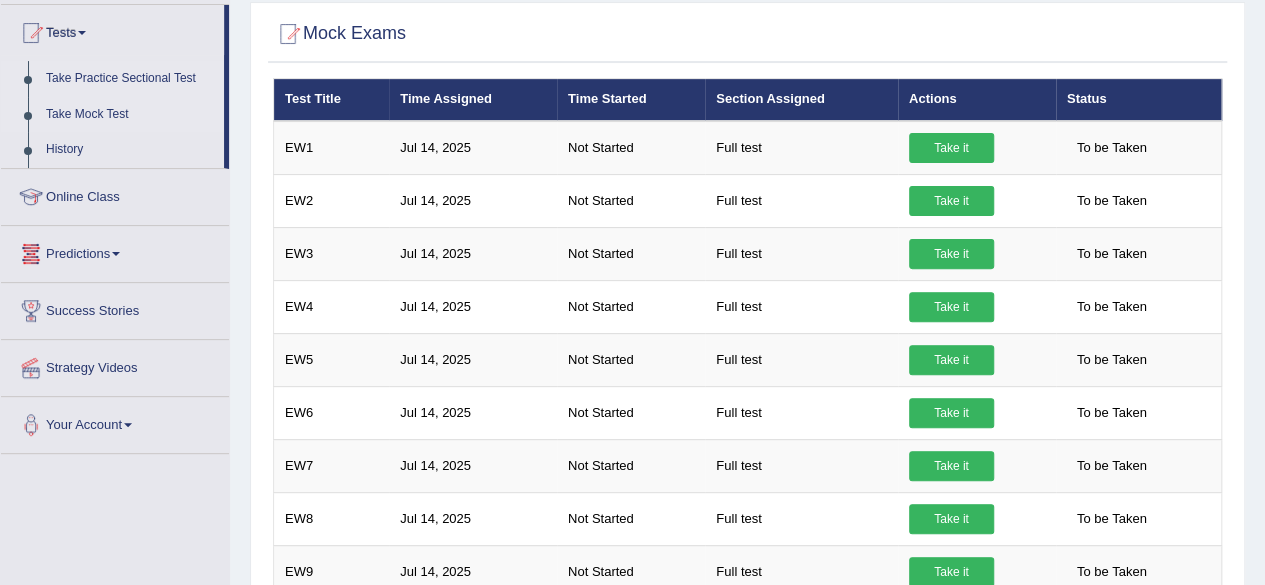 click on "Take Practice Sectional Test" at bounding box center (130, 79) 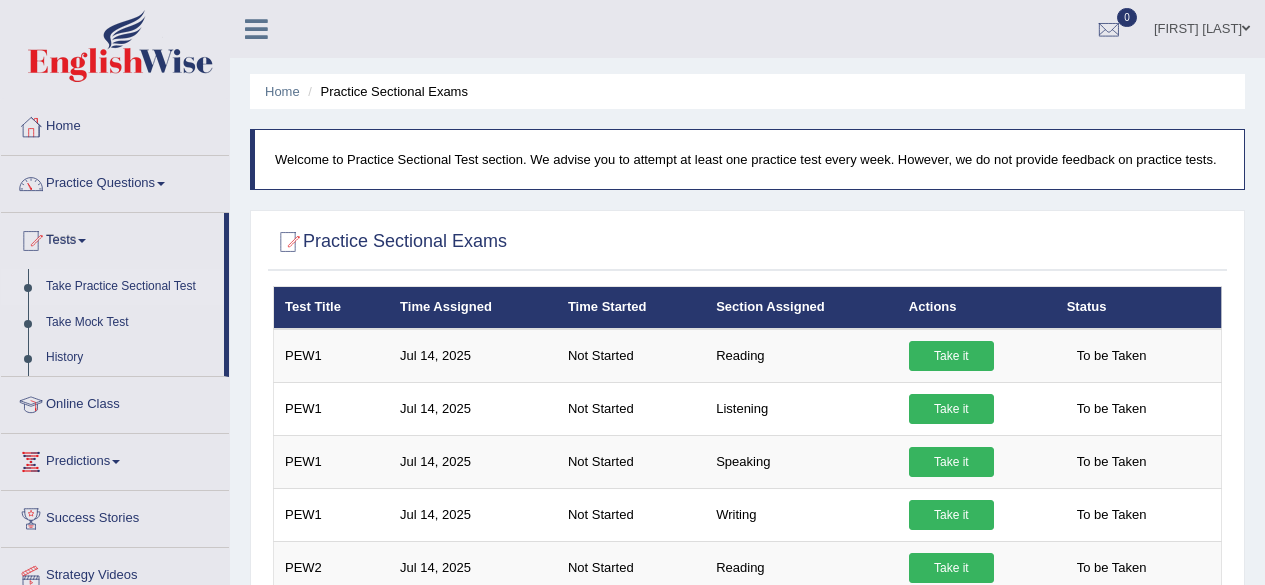 scroll, scrollTop: 0, scrollLeft: 0, axis: both 